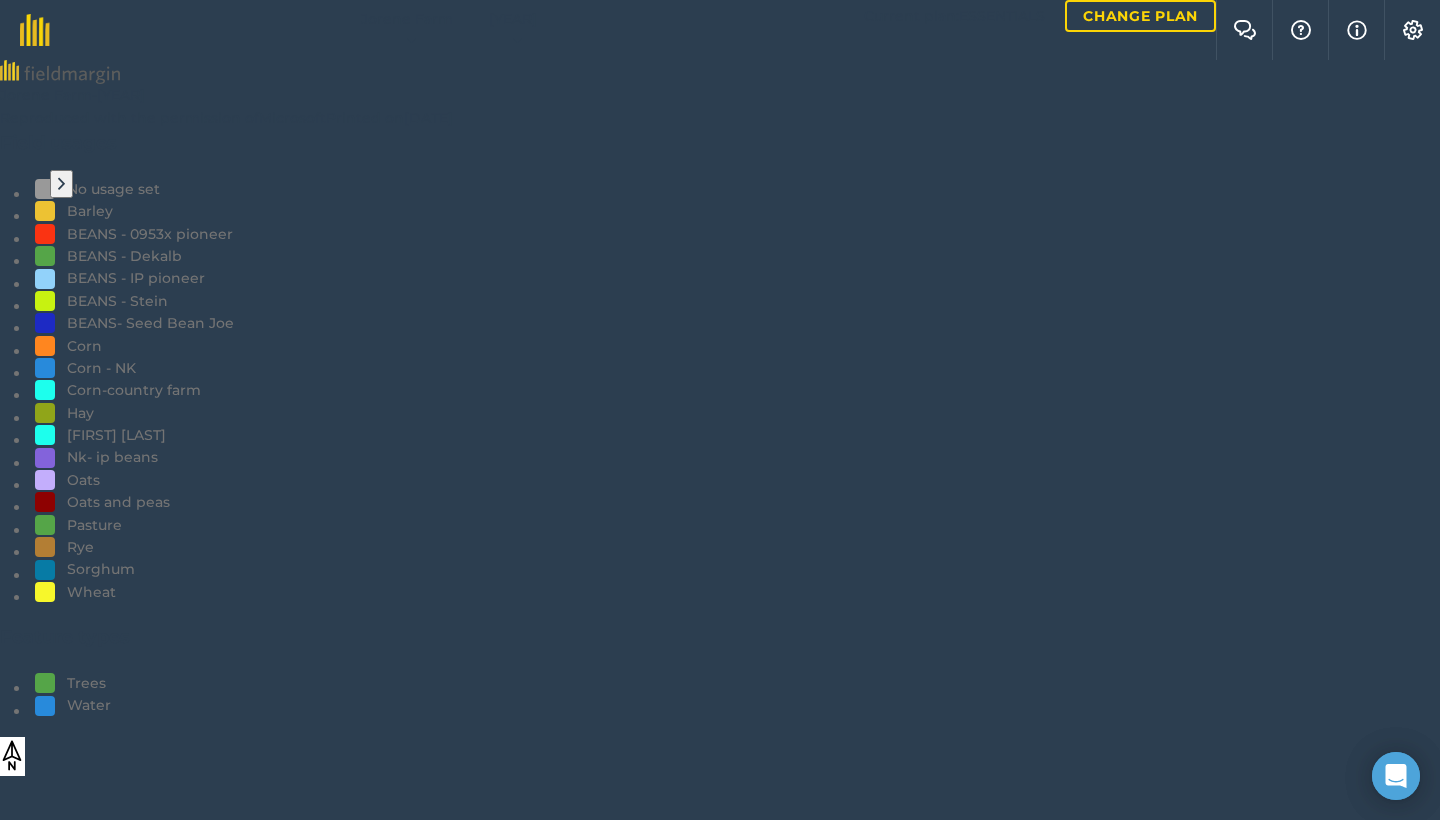 scroll, scrollTop: 0, scrollLeft: 0, axis: both 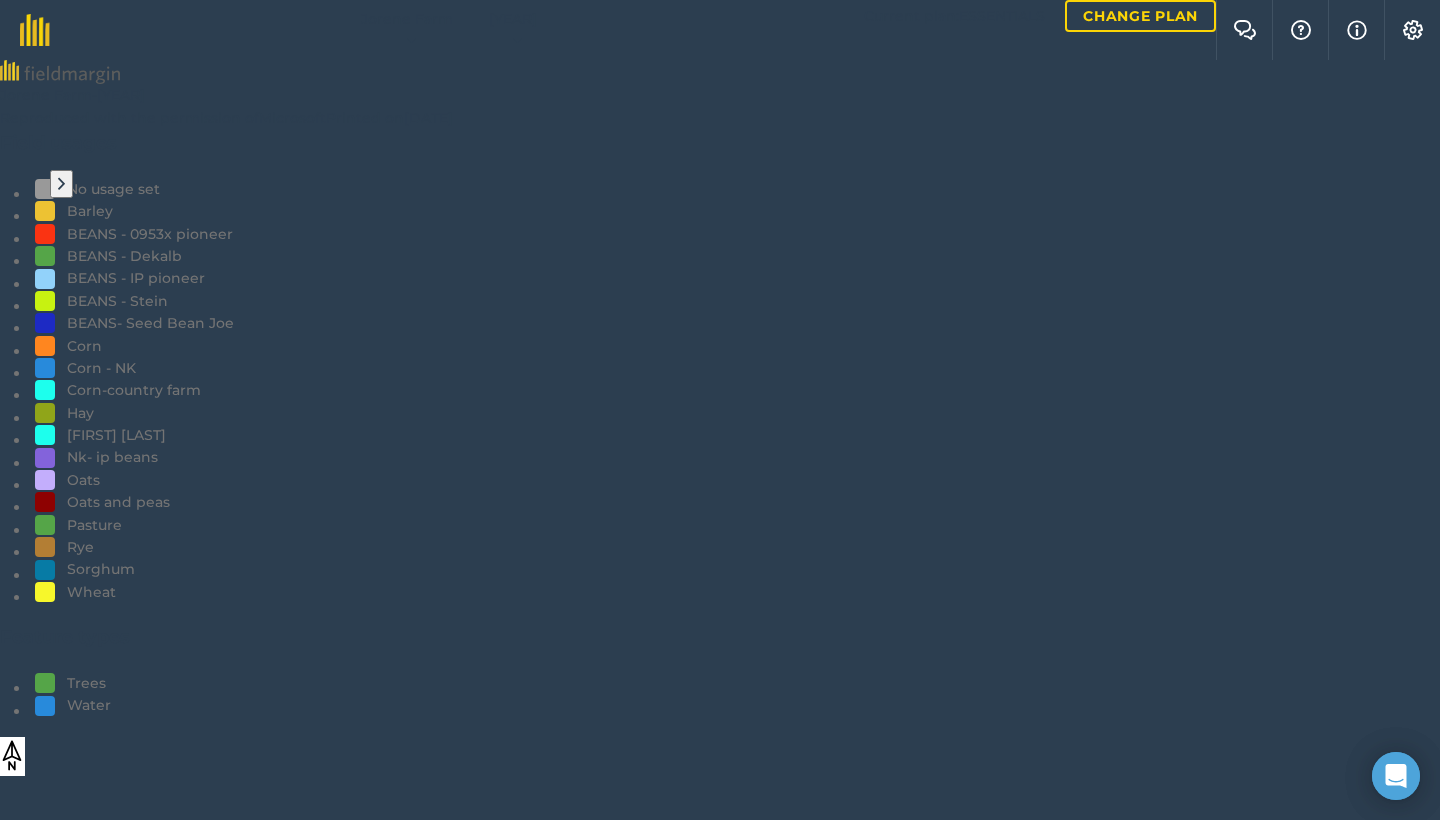 click on "Measure" at bounding box center (30, 12934) 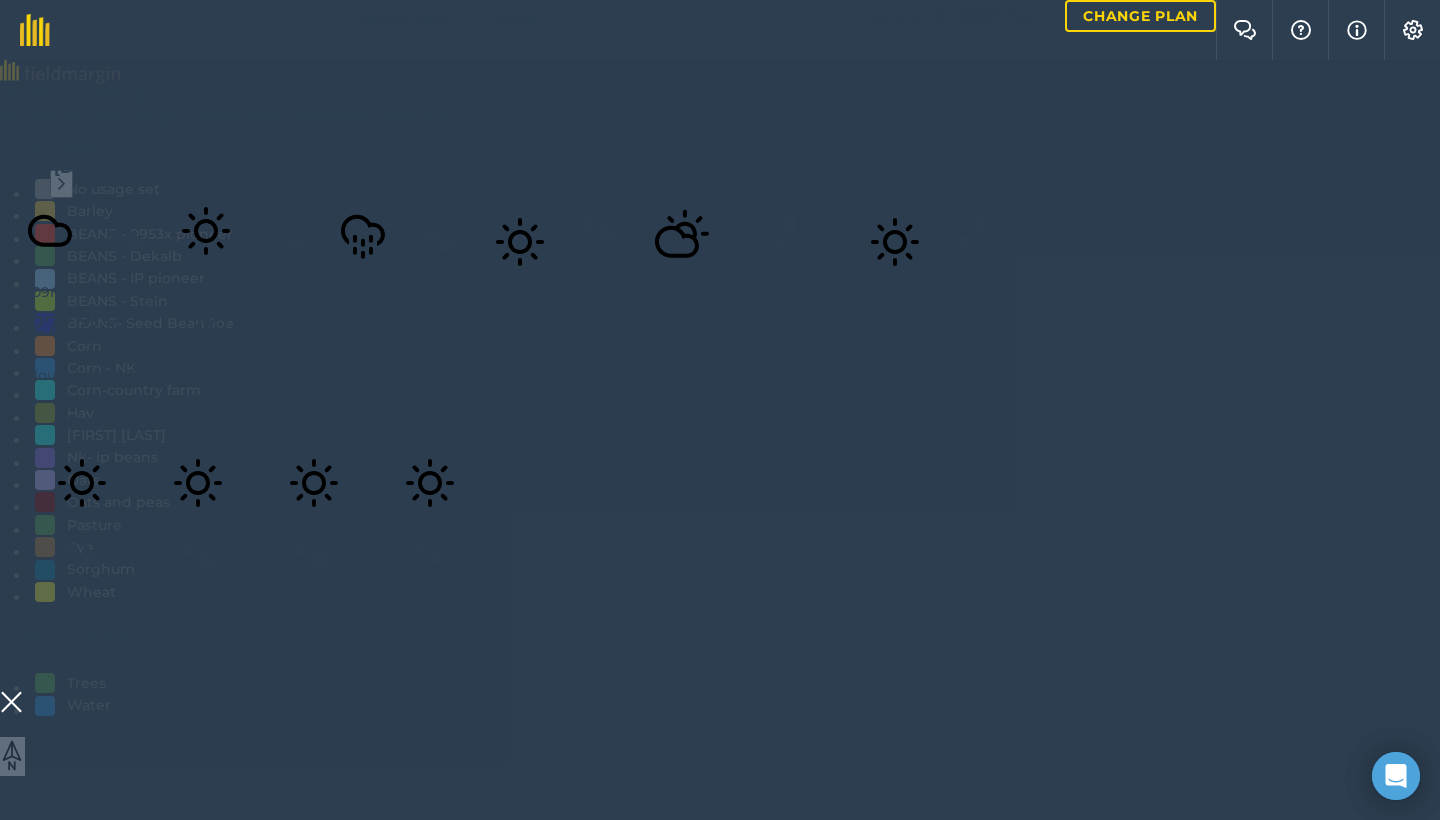 click at bounding box center [11, 702] 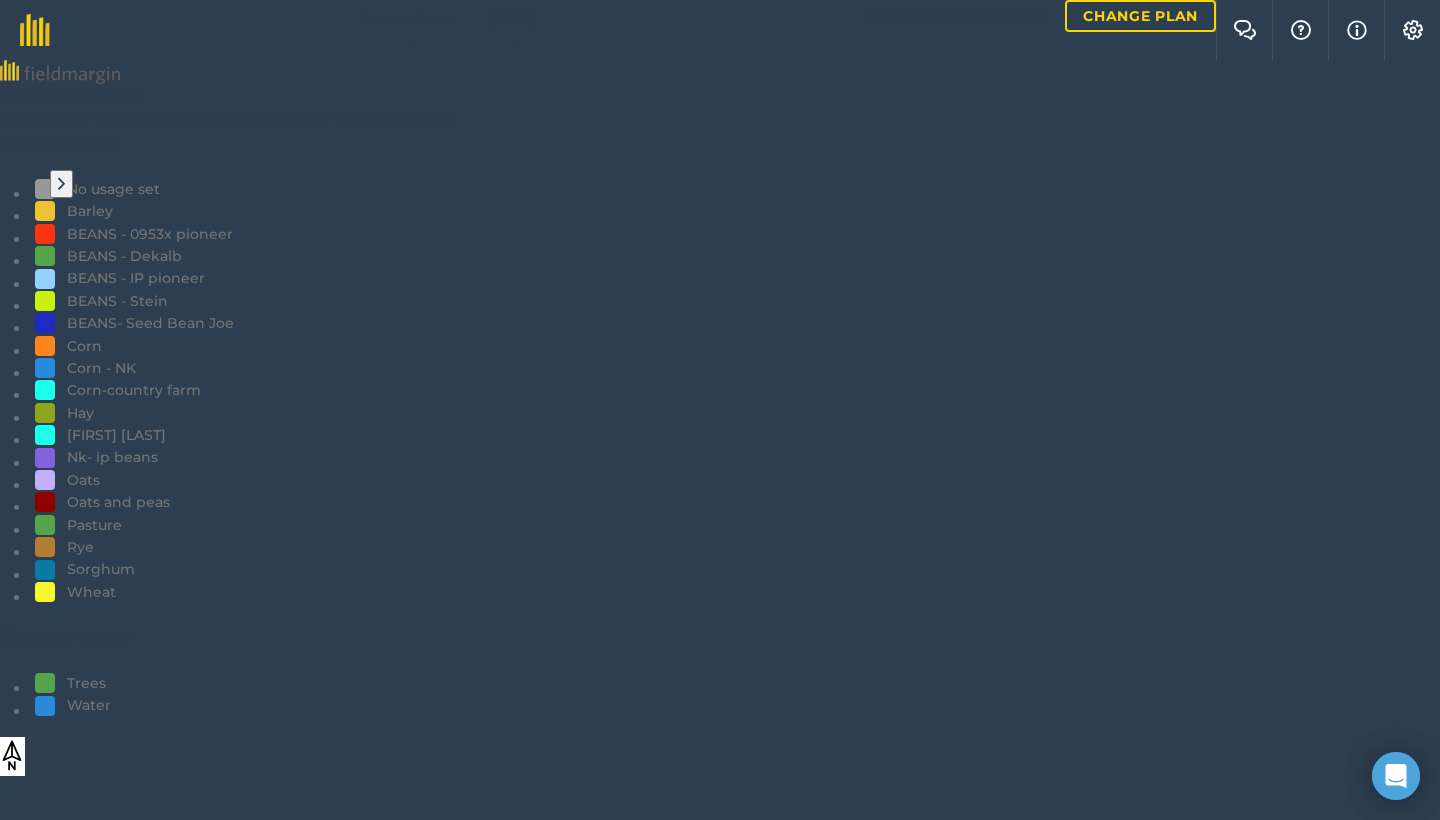 click at bounding box center (28, 3916) 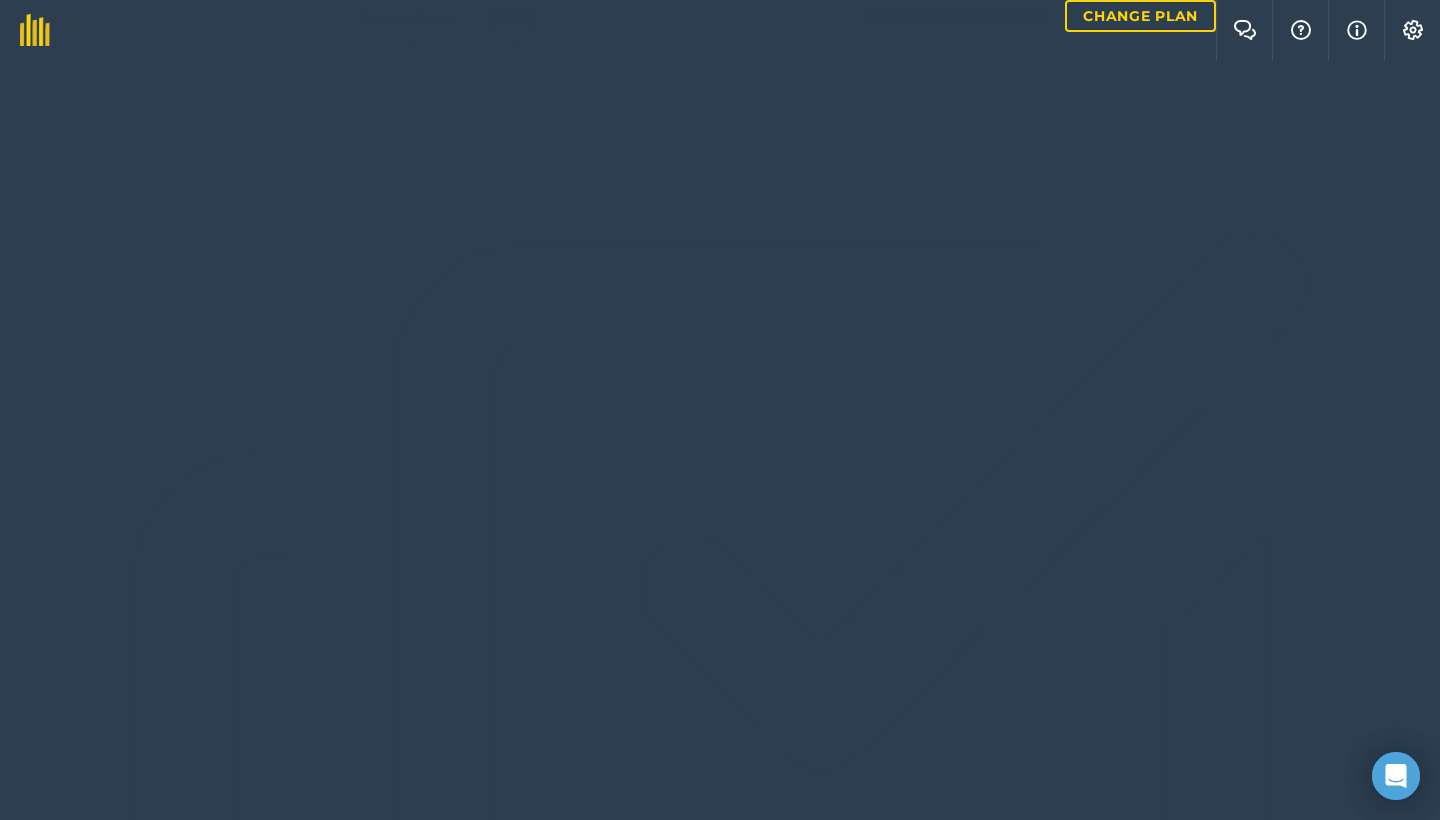 click at bounding box center (720, 8802) 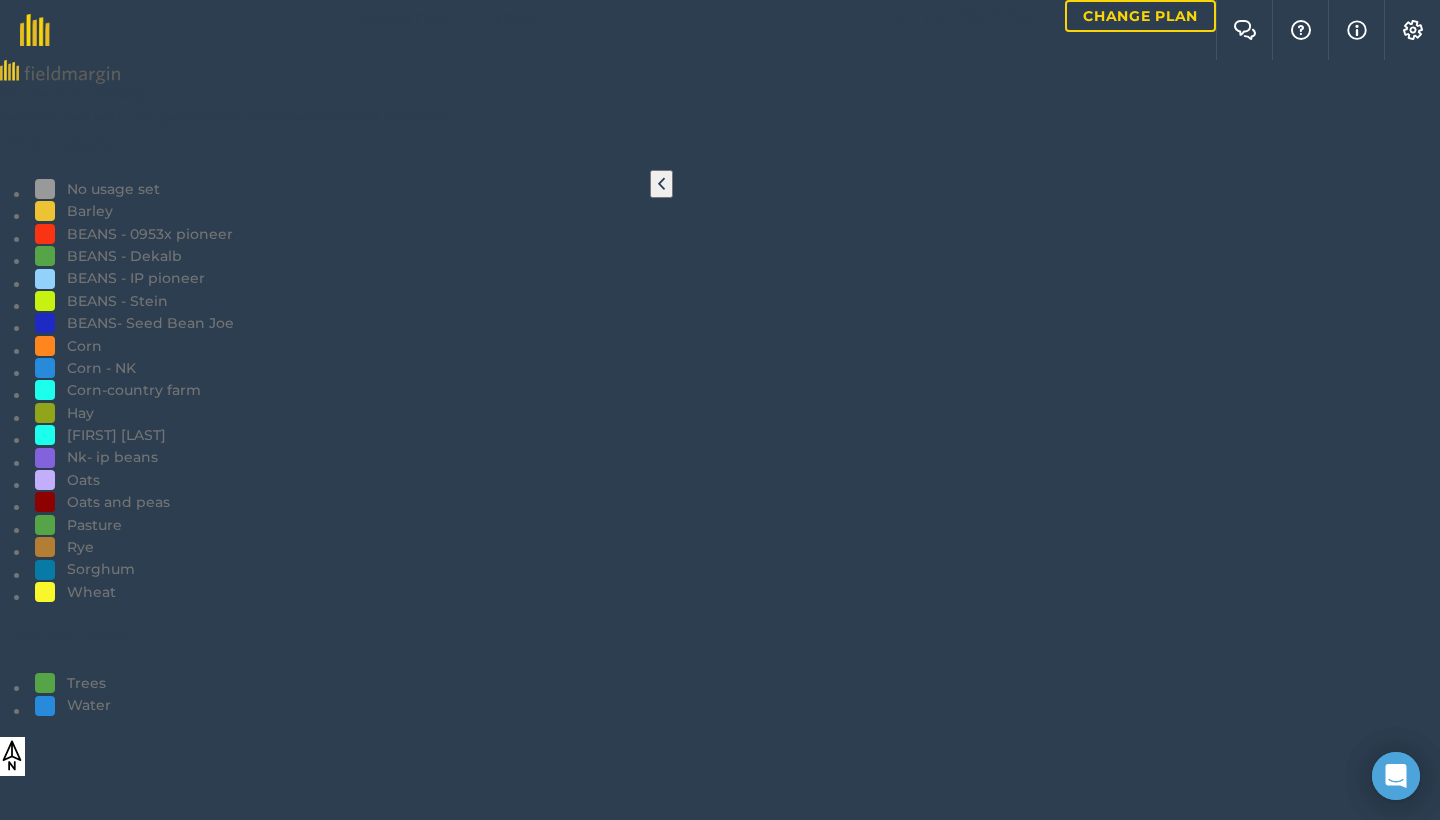 click on "Rain" at bounding box center [710, 13069] 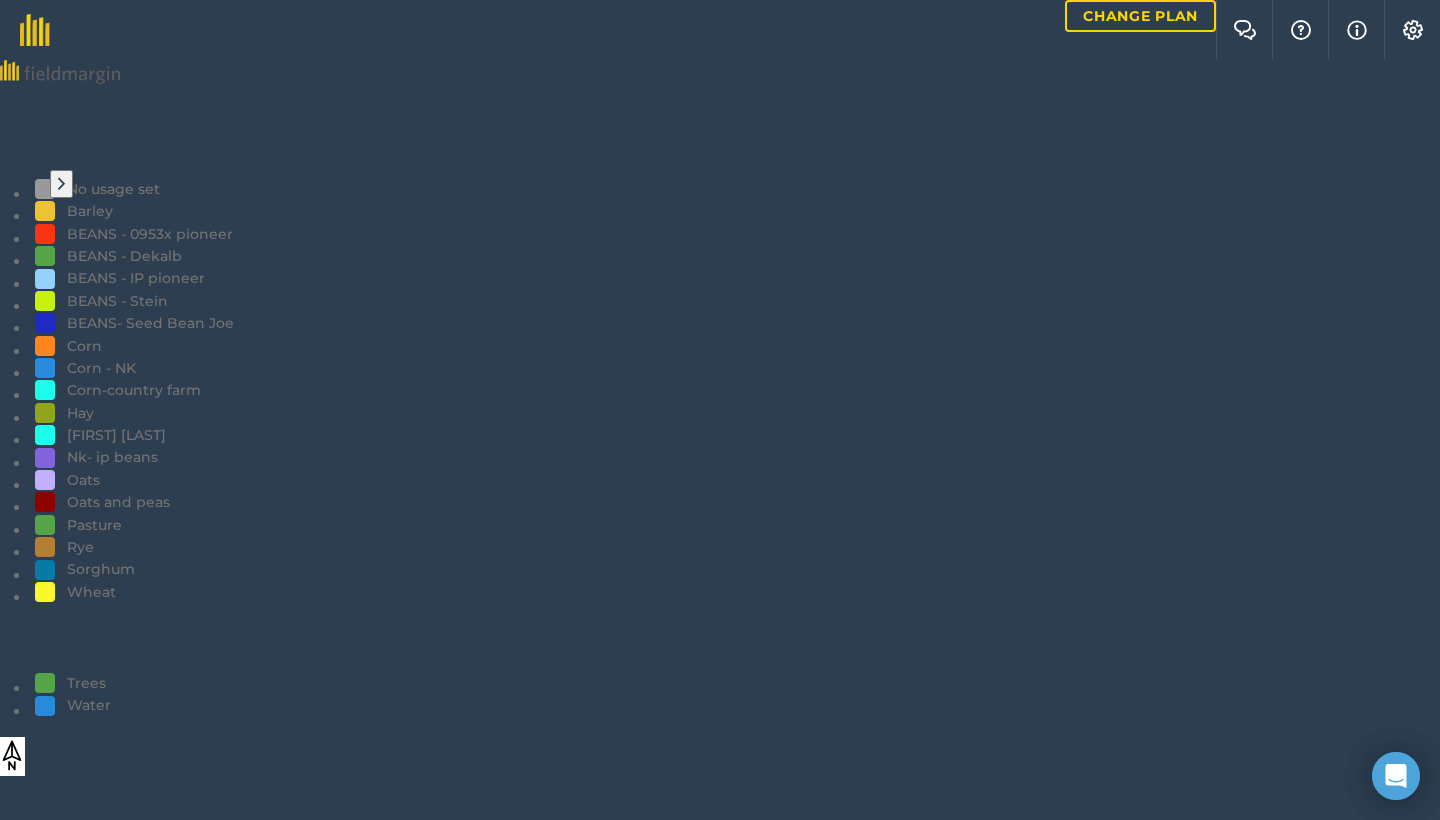 click at bounding box center (167, 12832) 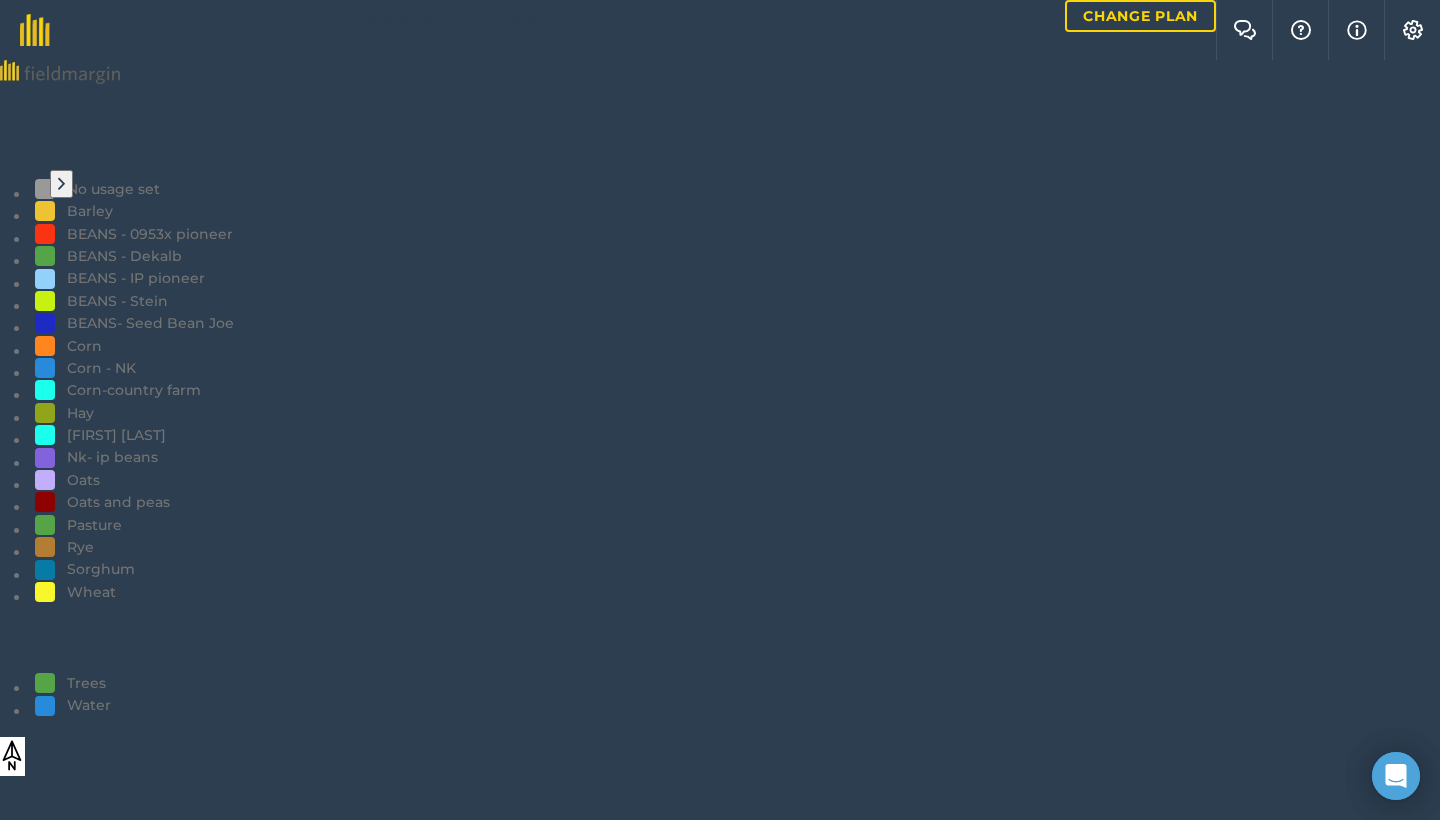 click at bounding box center (167, 12832) 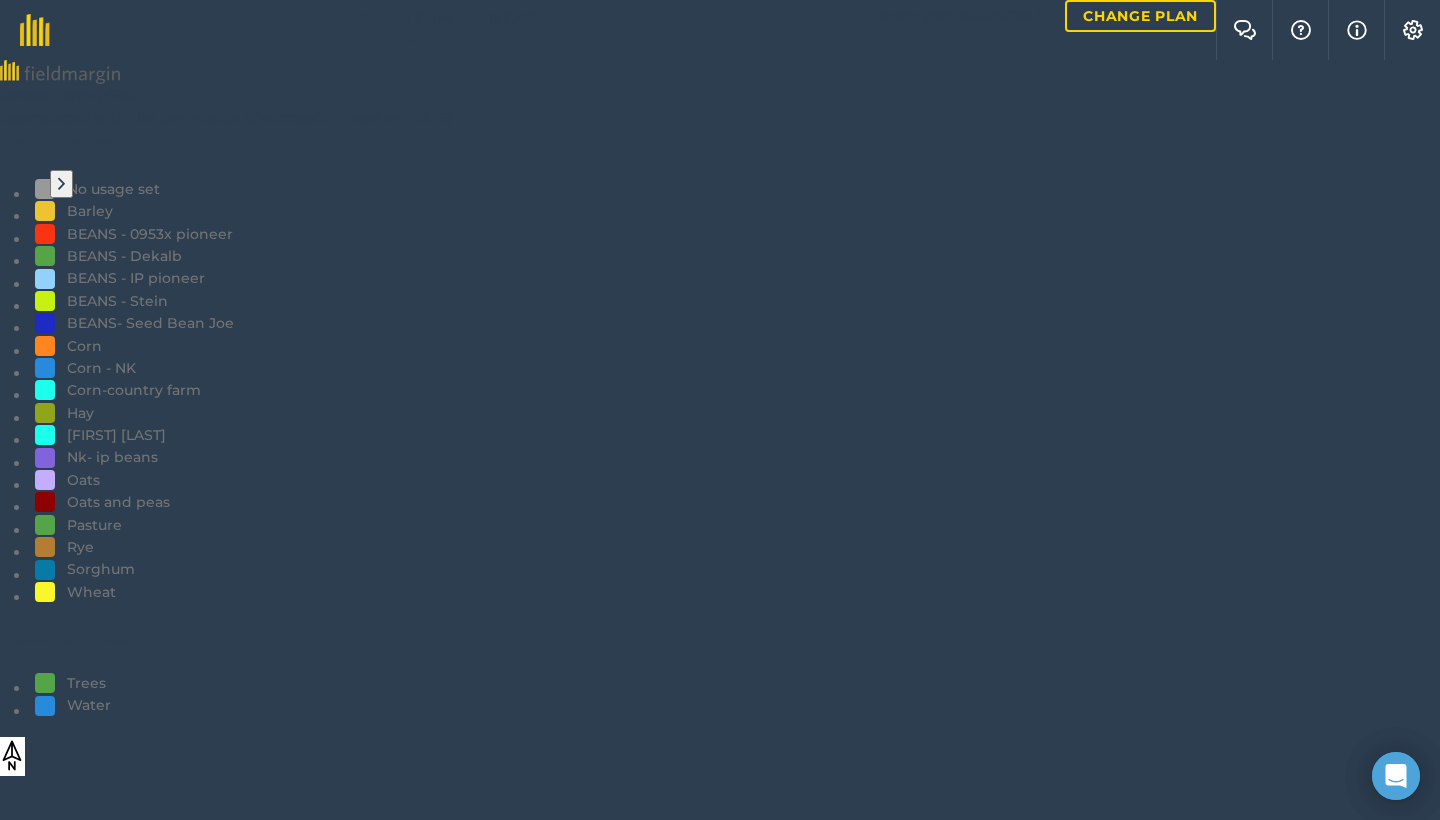 click on "+" at bounding box center [32, 12844] 